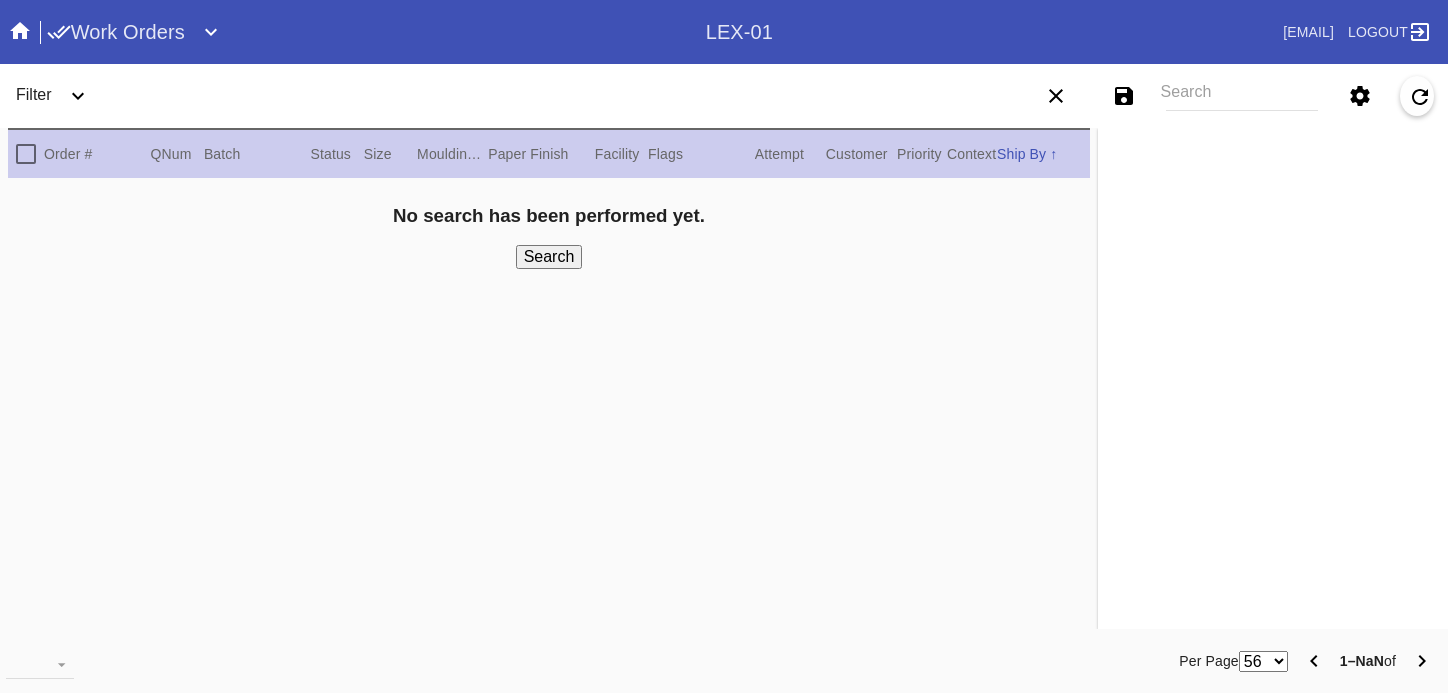 scroll, scrollTop: 0, scrollLeft: 0, axis: both 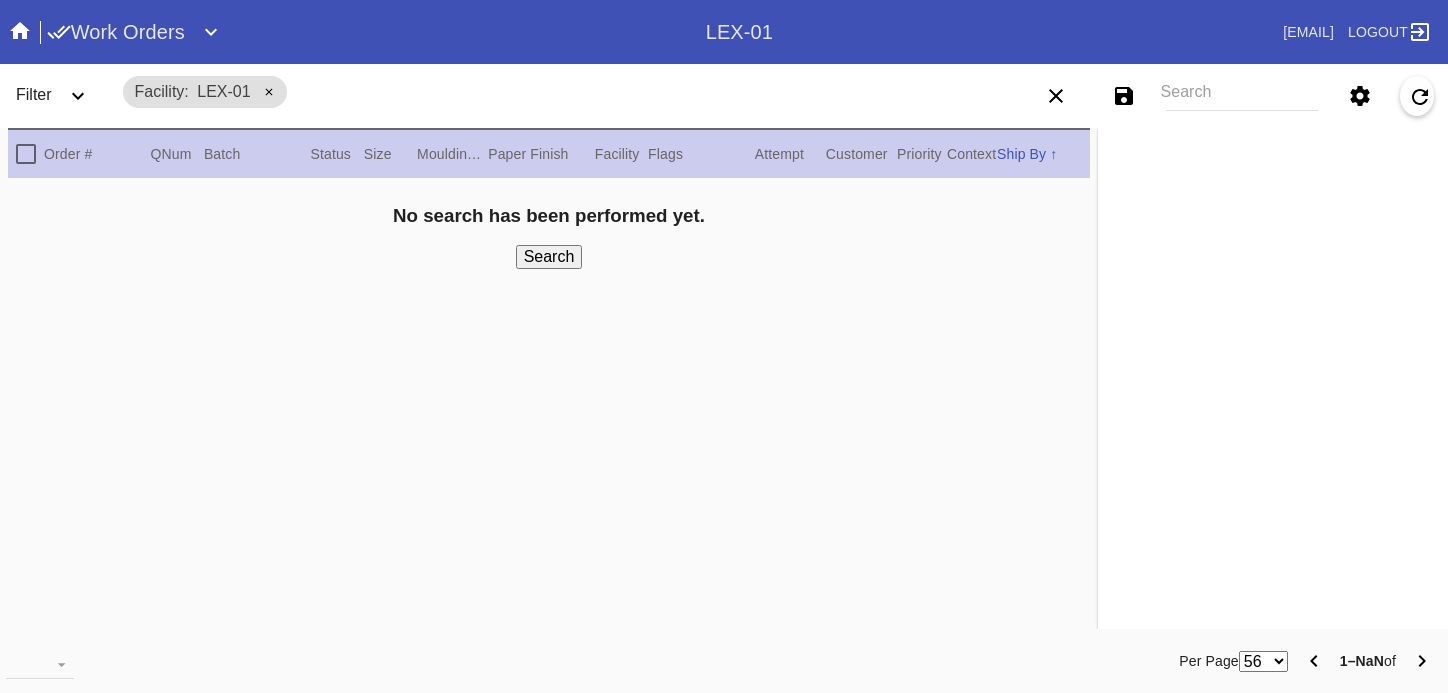 click on "Search" at bounding box center [1242, 96] 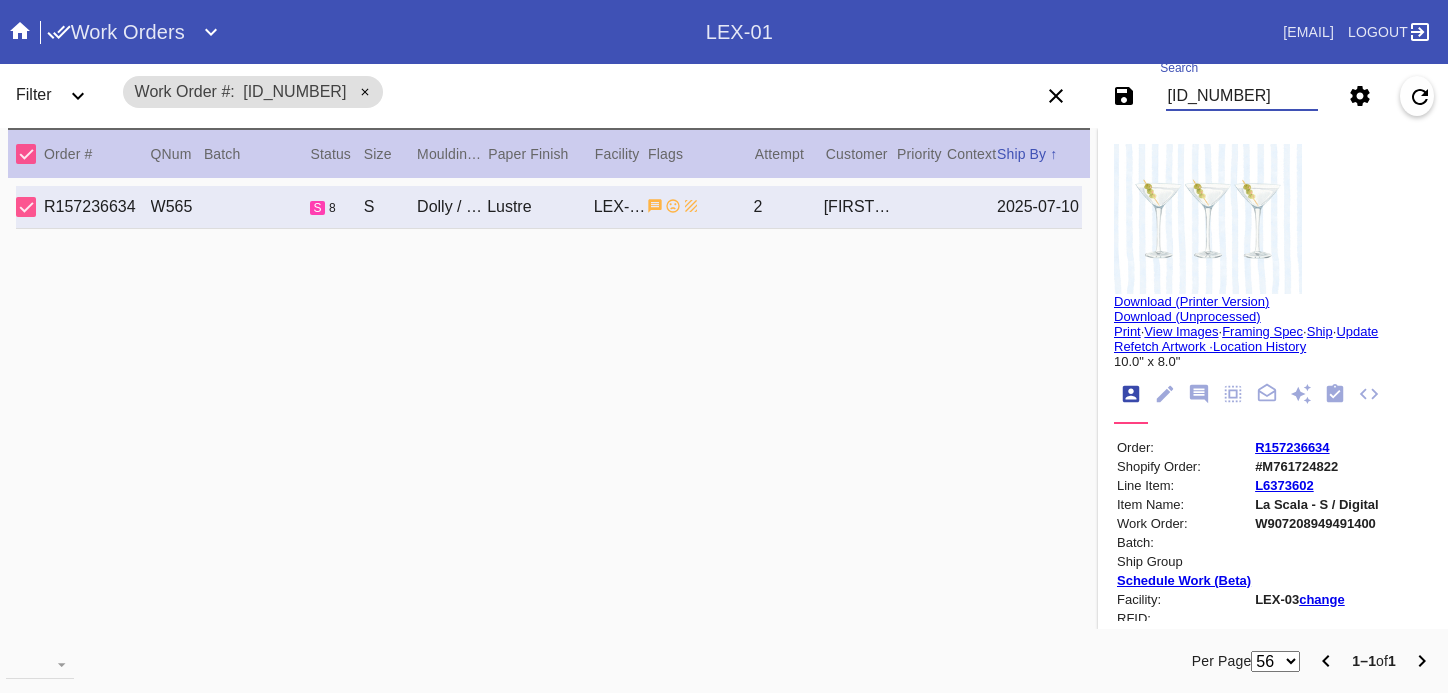 type on "[ID_NUMBER]" 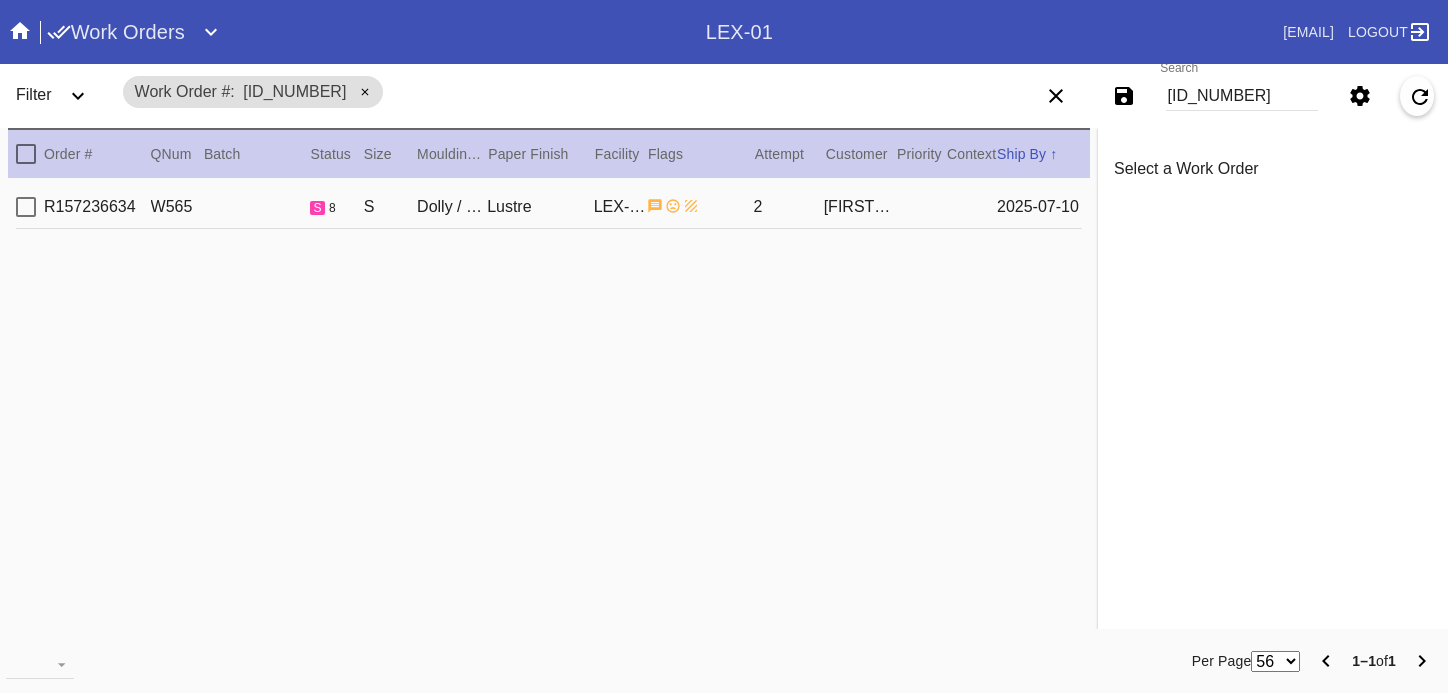 click on "Dolly  / Blush" at bounding box center [452, 207] 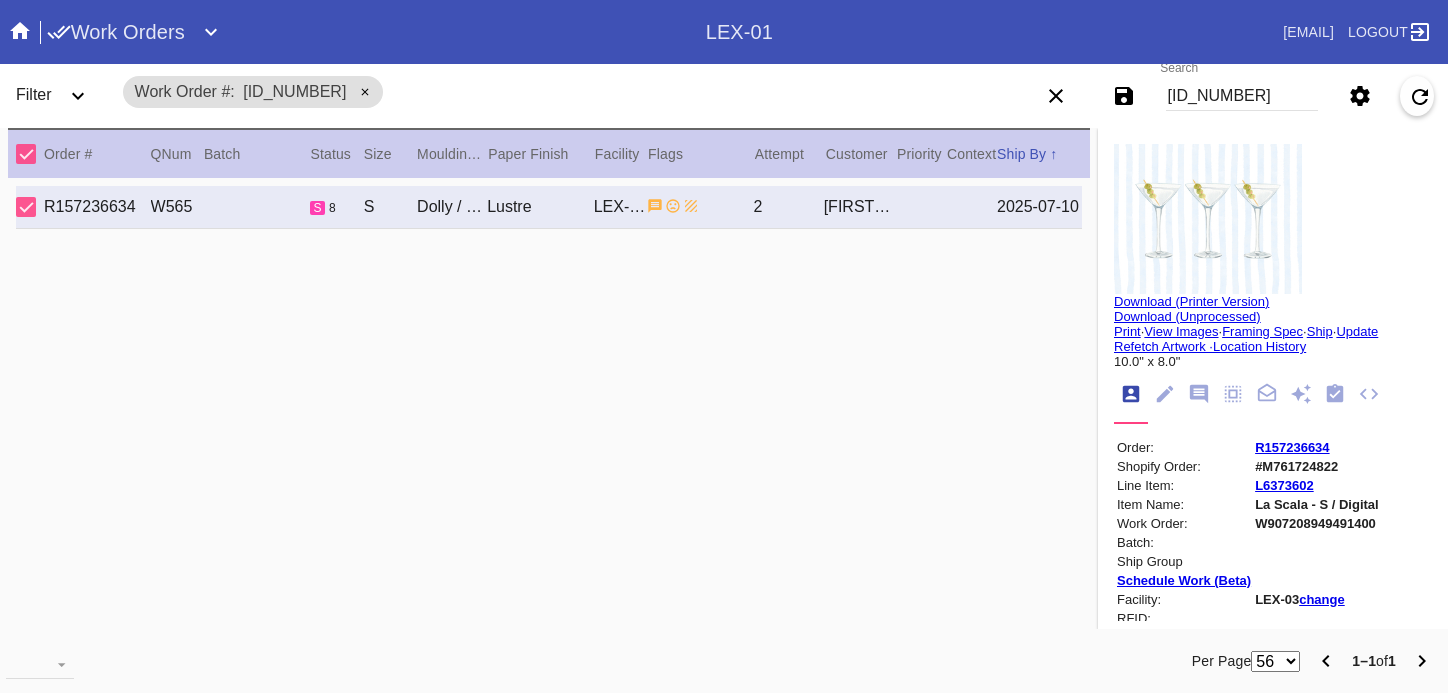 click on "R157236634" at bounding box center (1292, 447) 